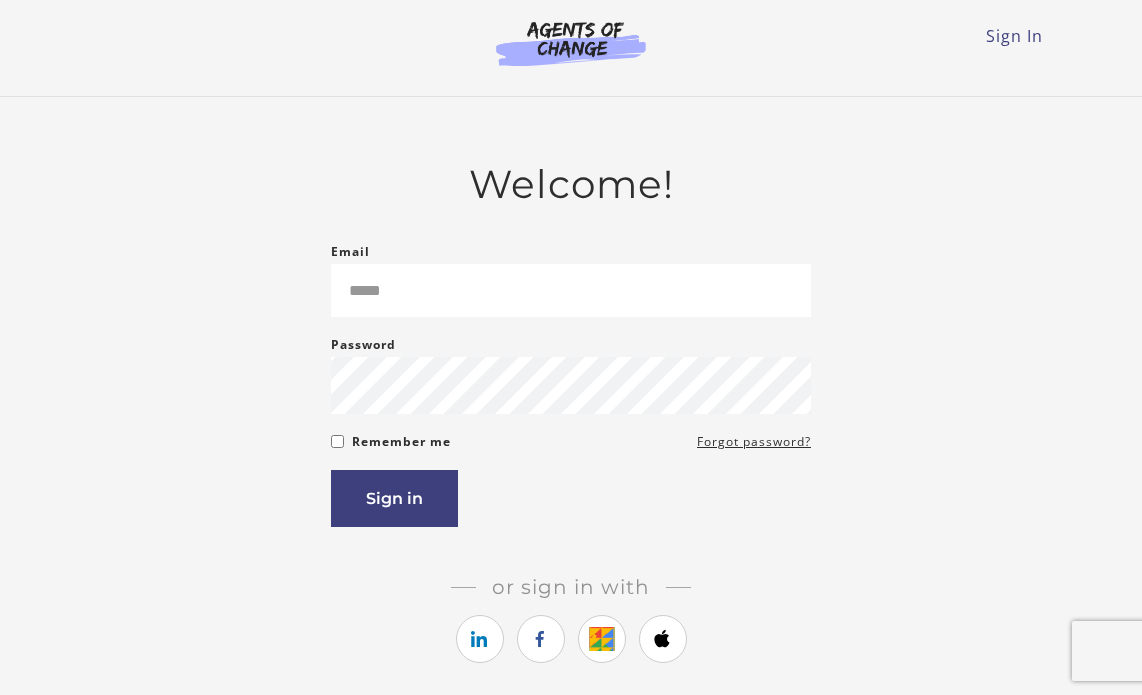 scroll, scrollTop: 0, scrollLeft: 0, axis: both 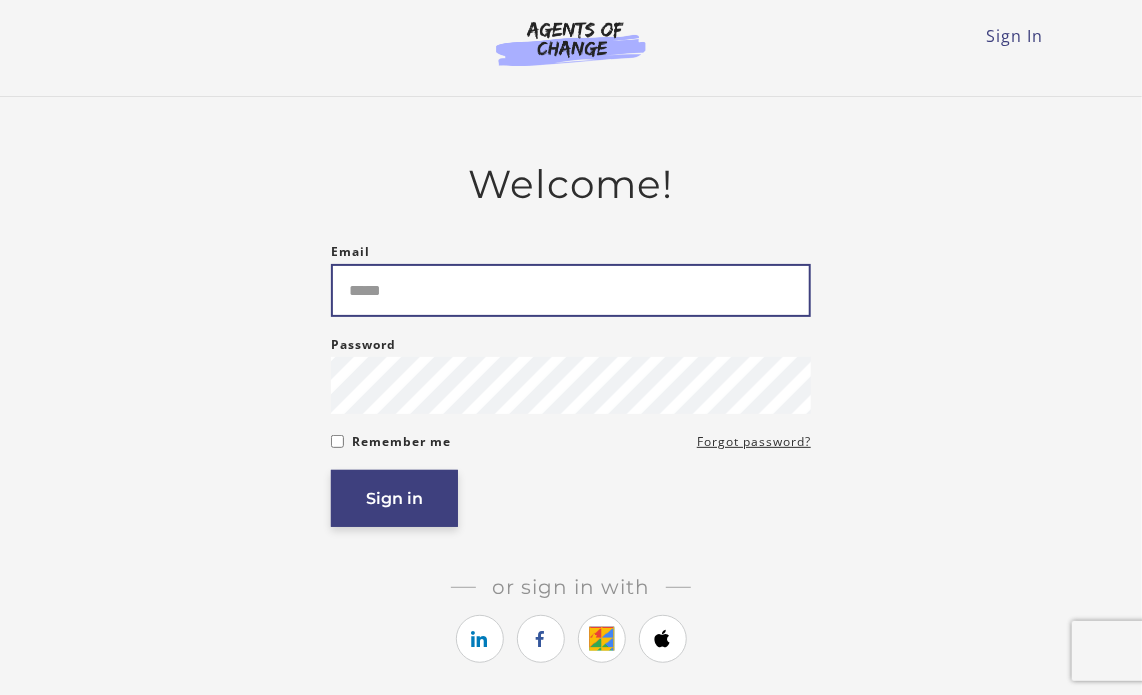 type on "*****" 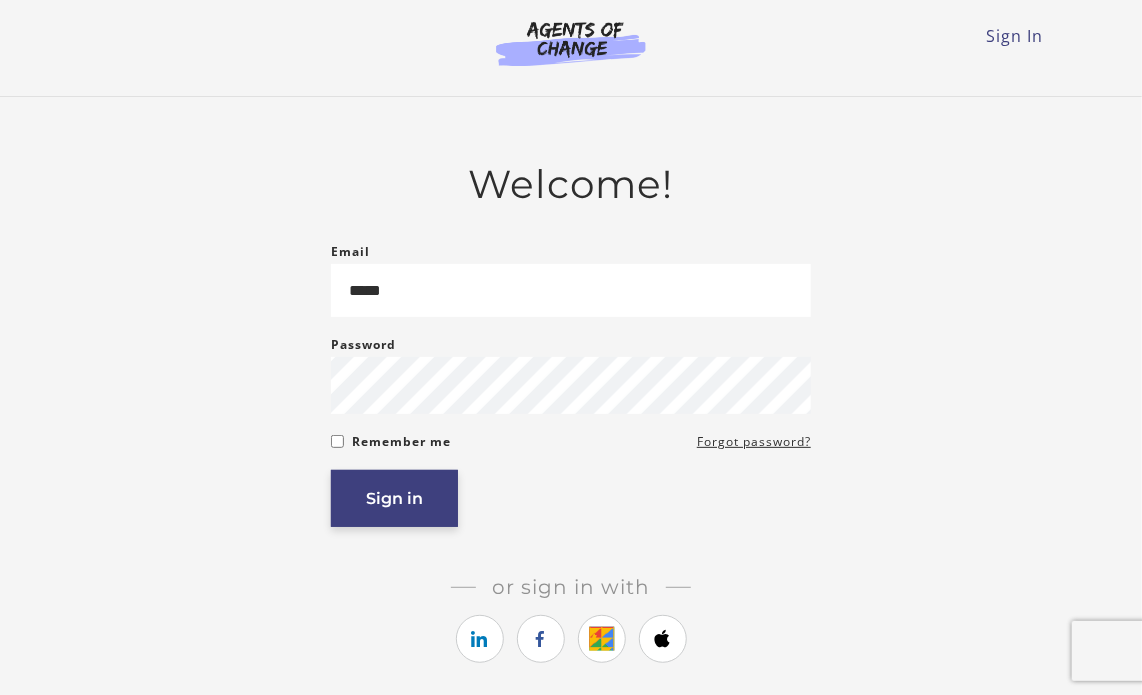click on "Sign in" at bounding box center [394, 498] 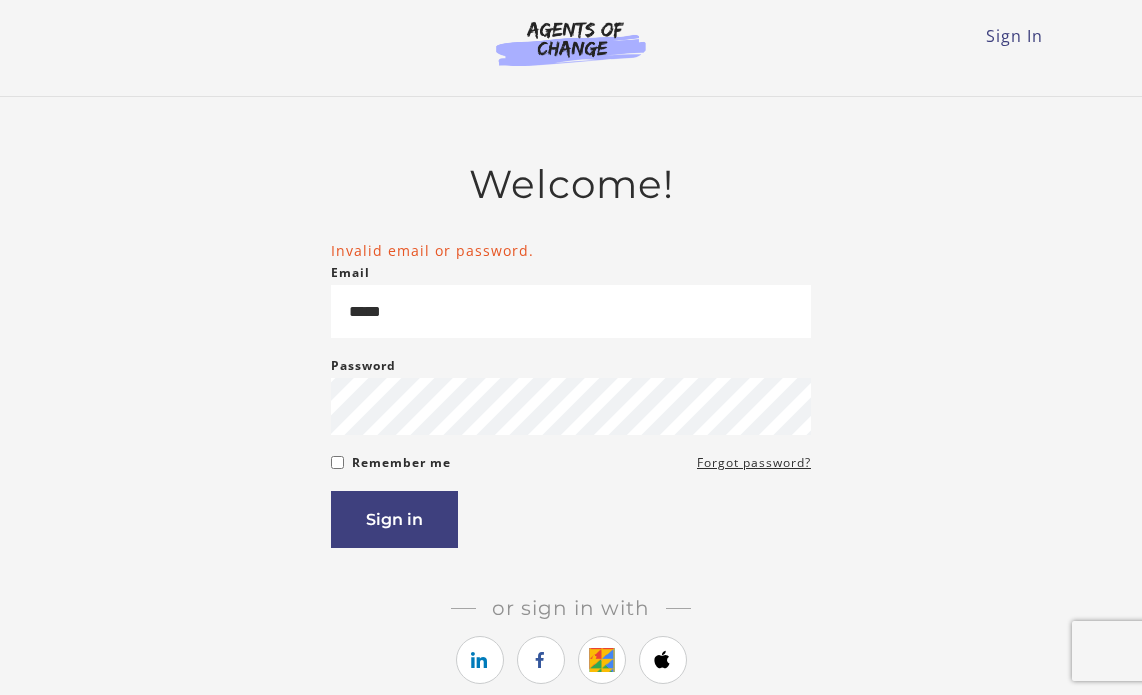 scroll, scrollTop: 0, scrollLeft: 0, axis: both 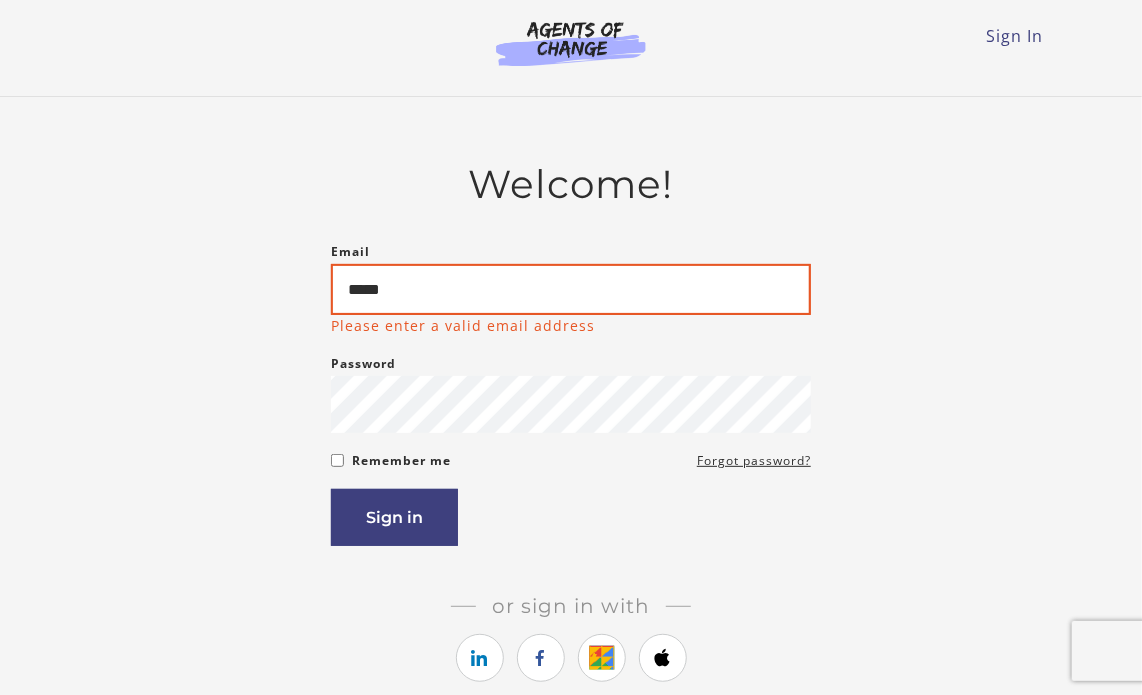 drag, startPoint x: 431, startPoint y: 301, endPoint x: 288, endPoint y: 288, distance: 143.58969 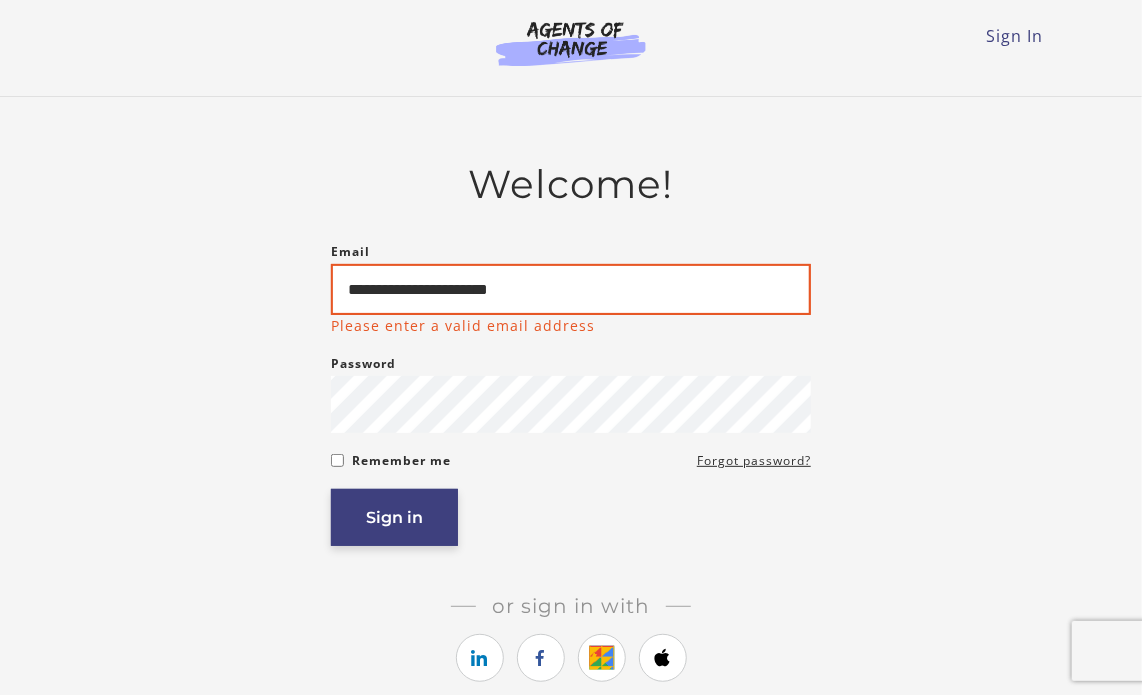 type on "**********" 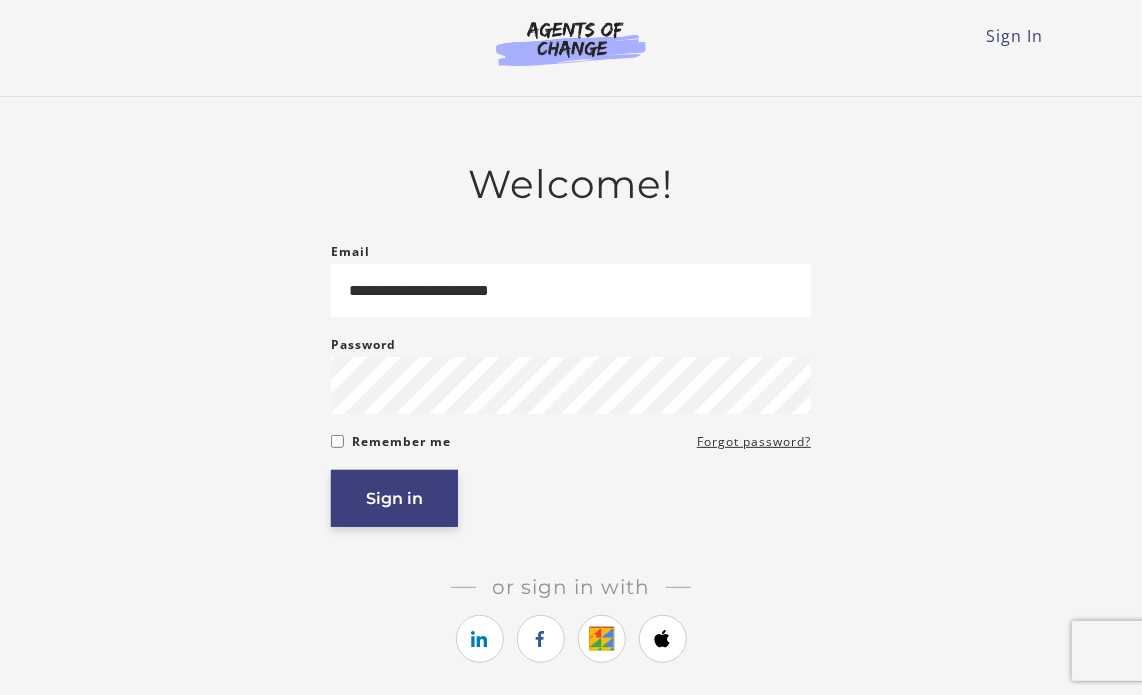 click on "Sign in" at bounding box center (394, 498) 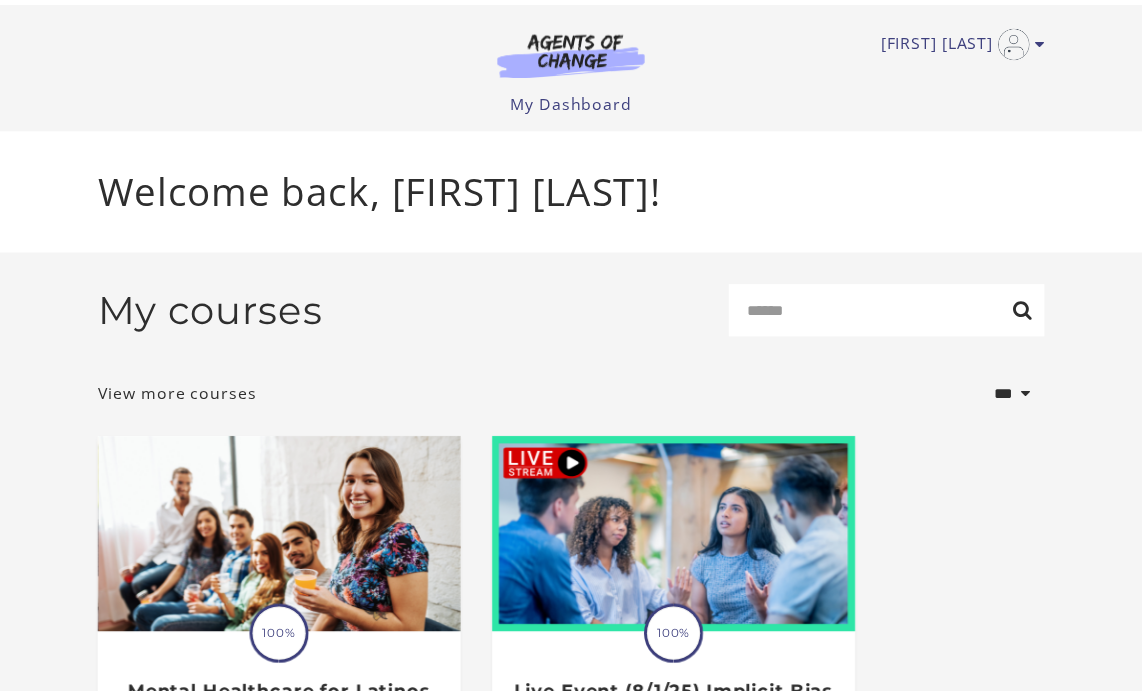 scroll, scrollTop: 0, scrollLeft: 0, axis: both 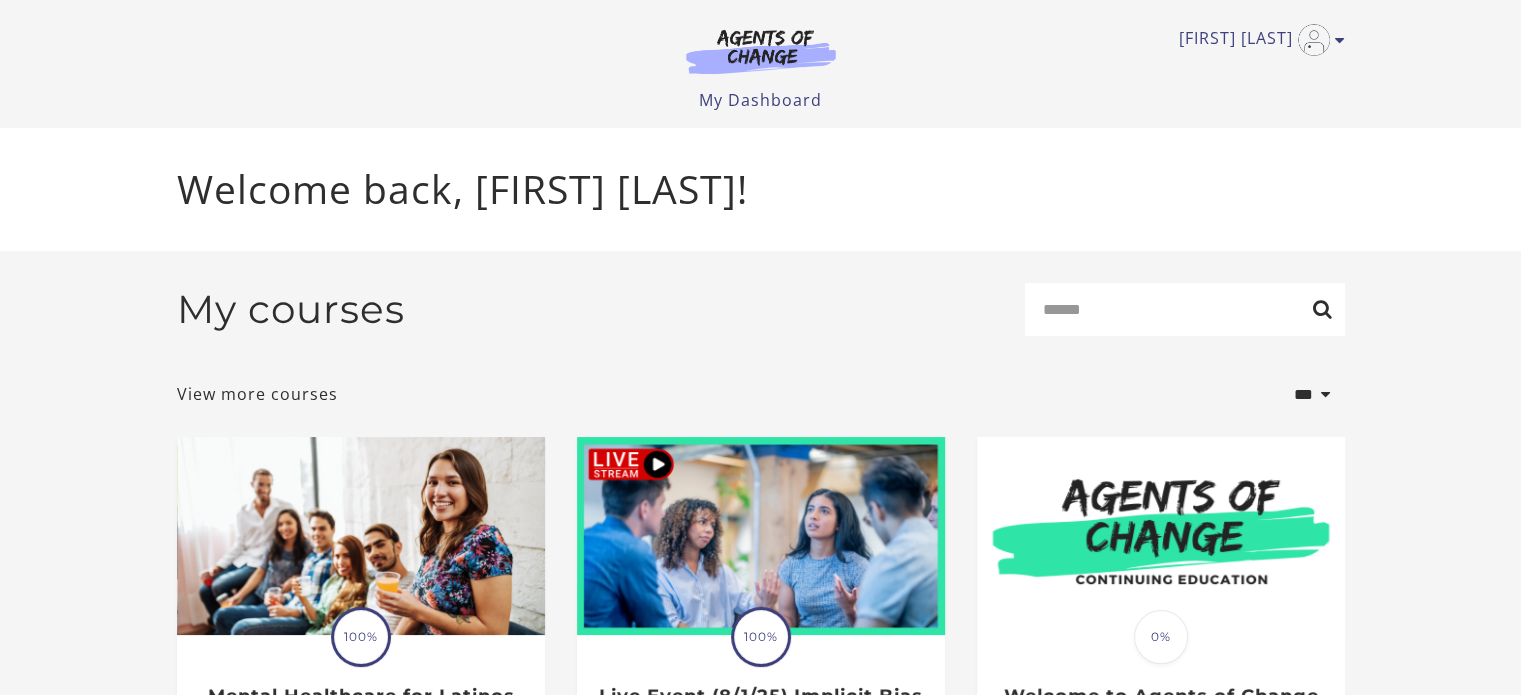 click at bounding box center (761, 51) 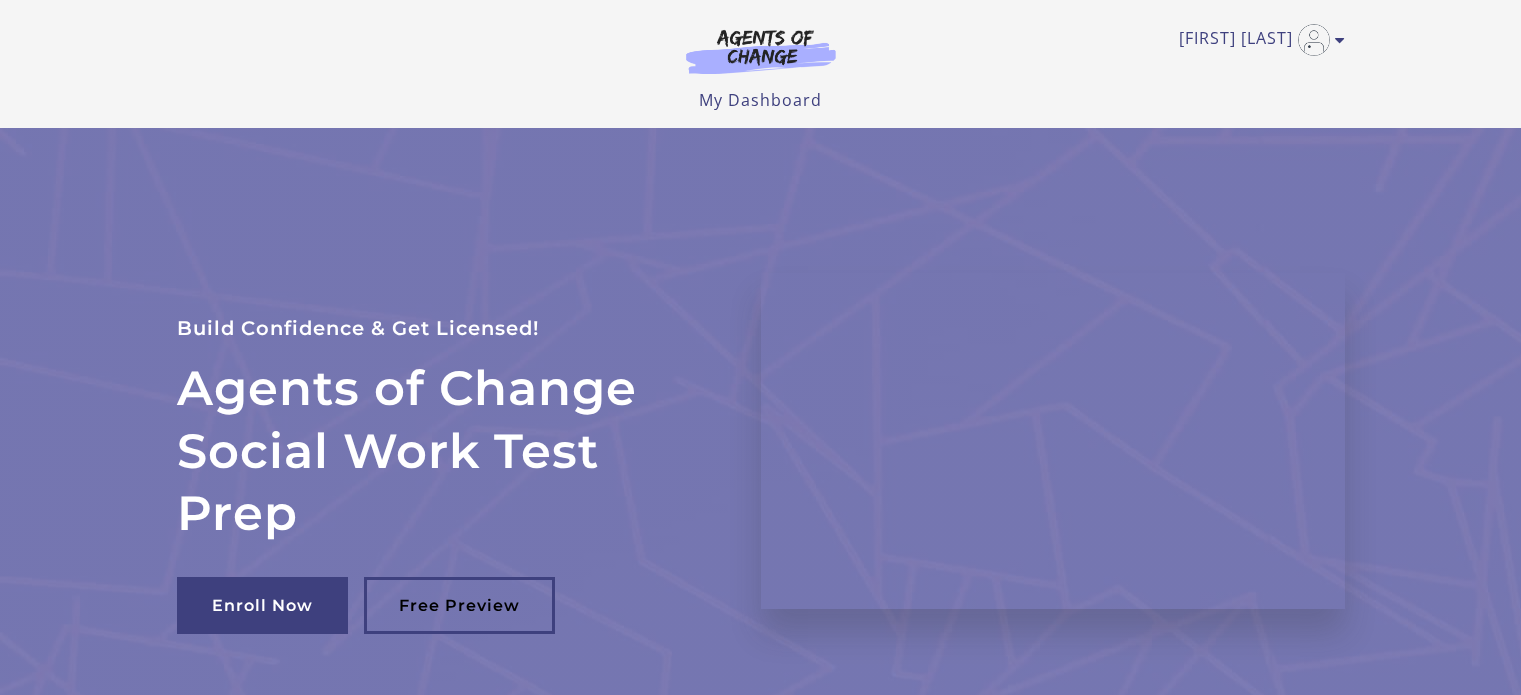 scroll, scrollTop: 0, scrollLeft: 0, axis: both 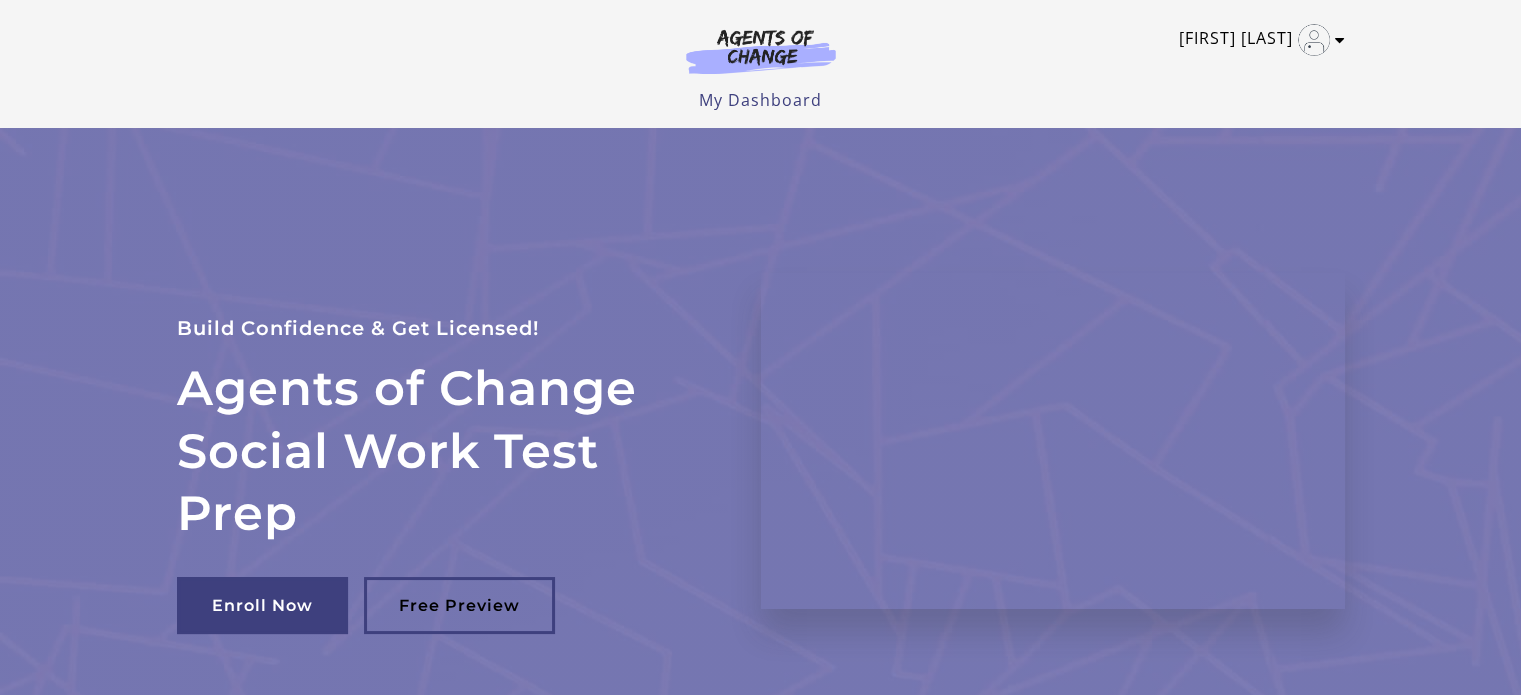 click at bounding box center (1340, 40) 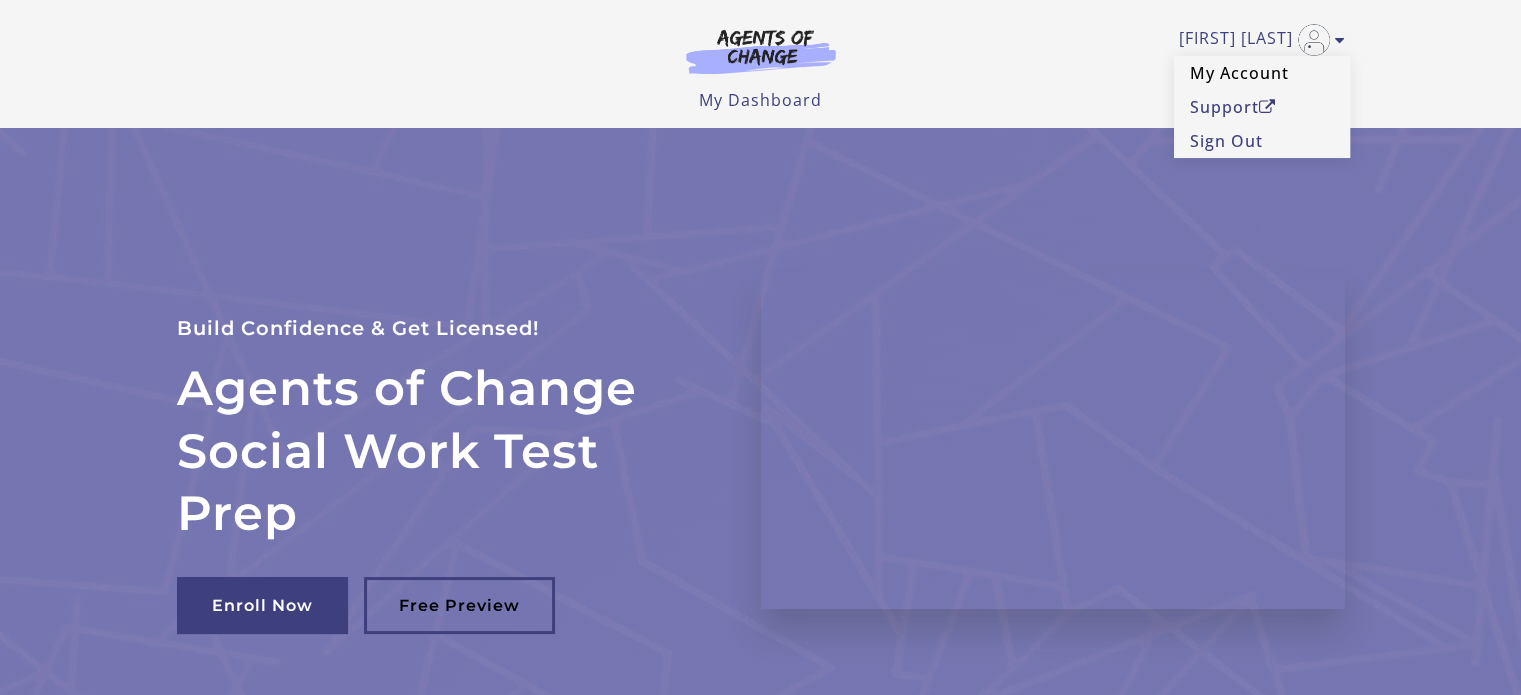 click on "My Account" at bounding box center (1262, 73) 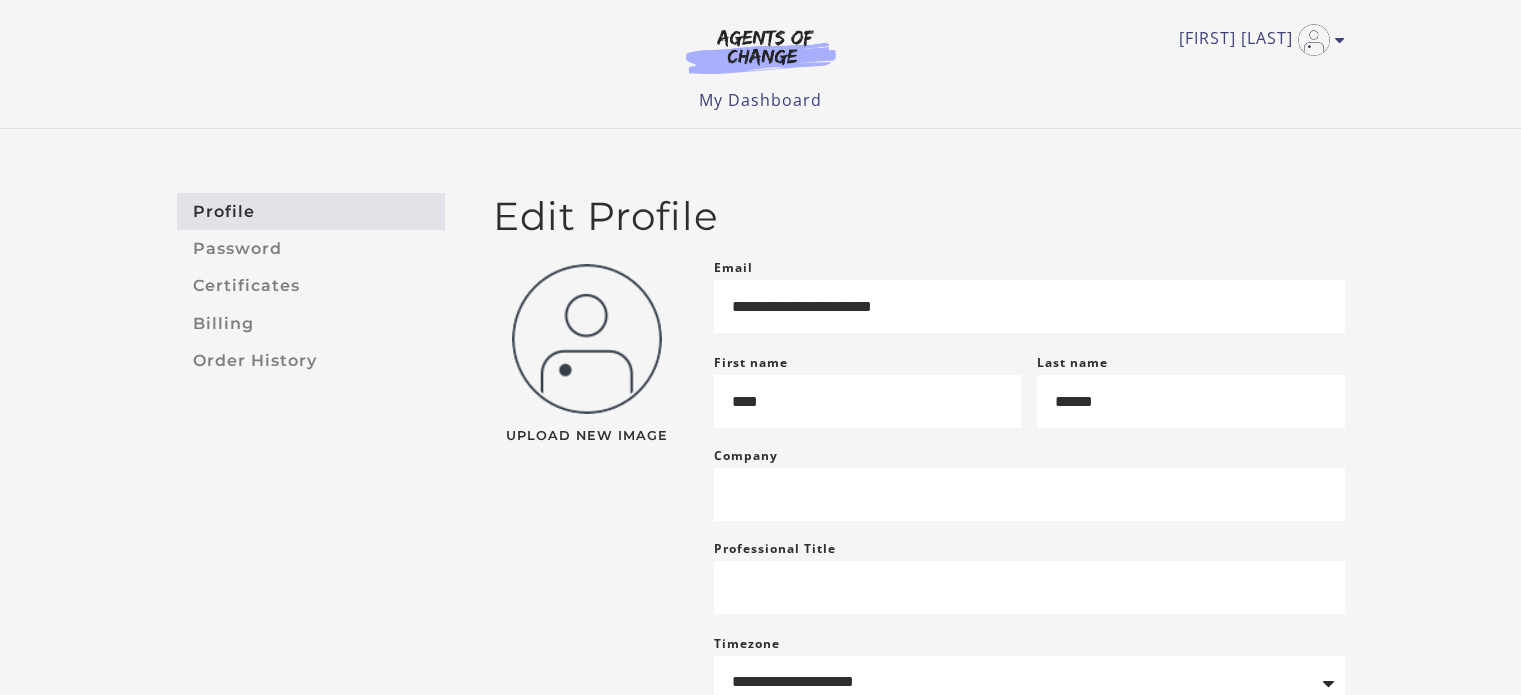 scroll, scrollTop: 0, scrollLeft: 0, axis: both 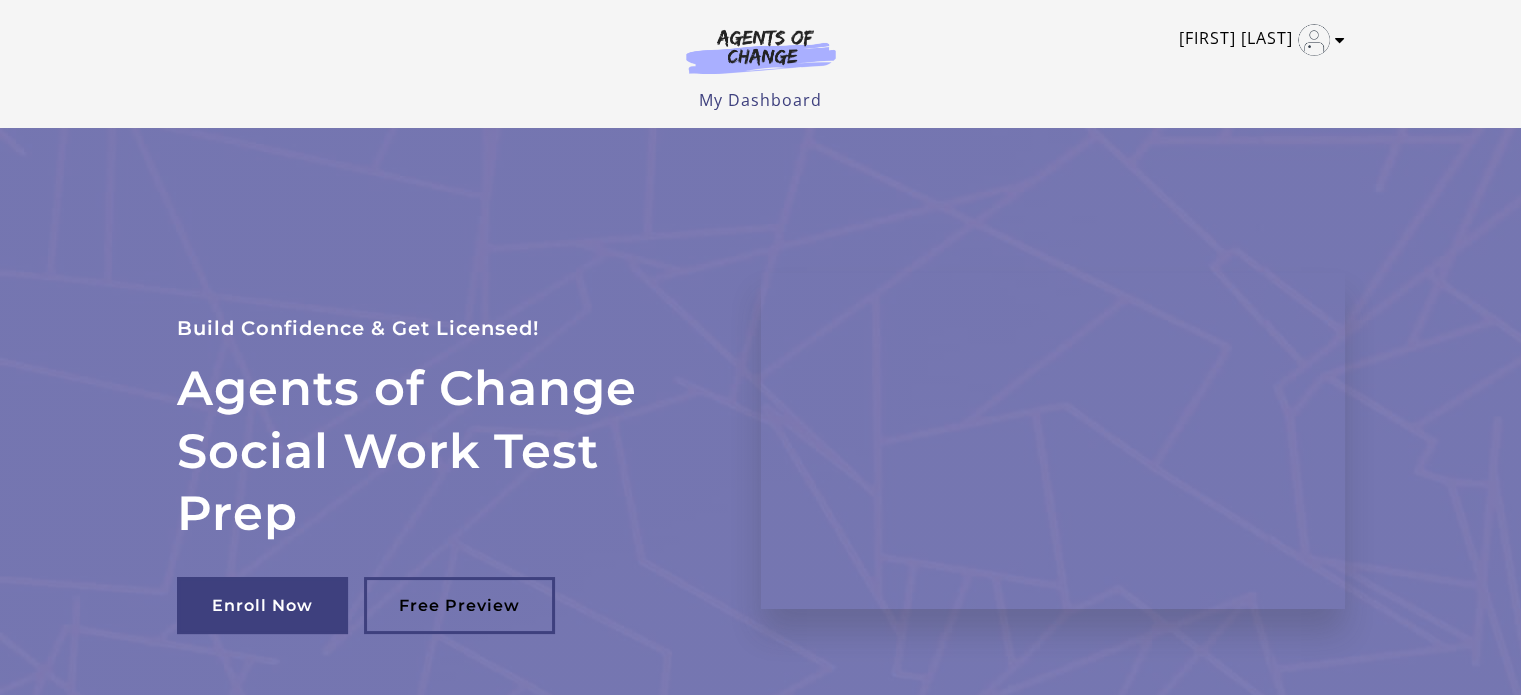 click at bounding box center (1340, 40) 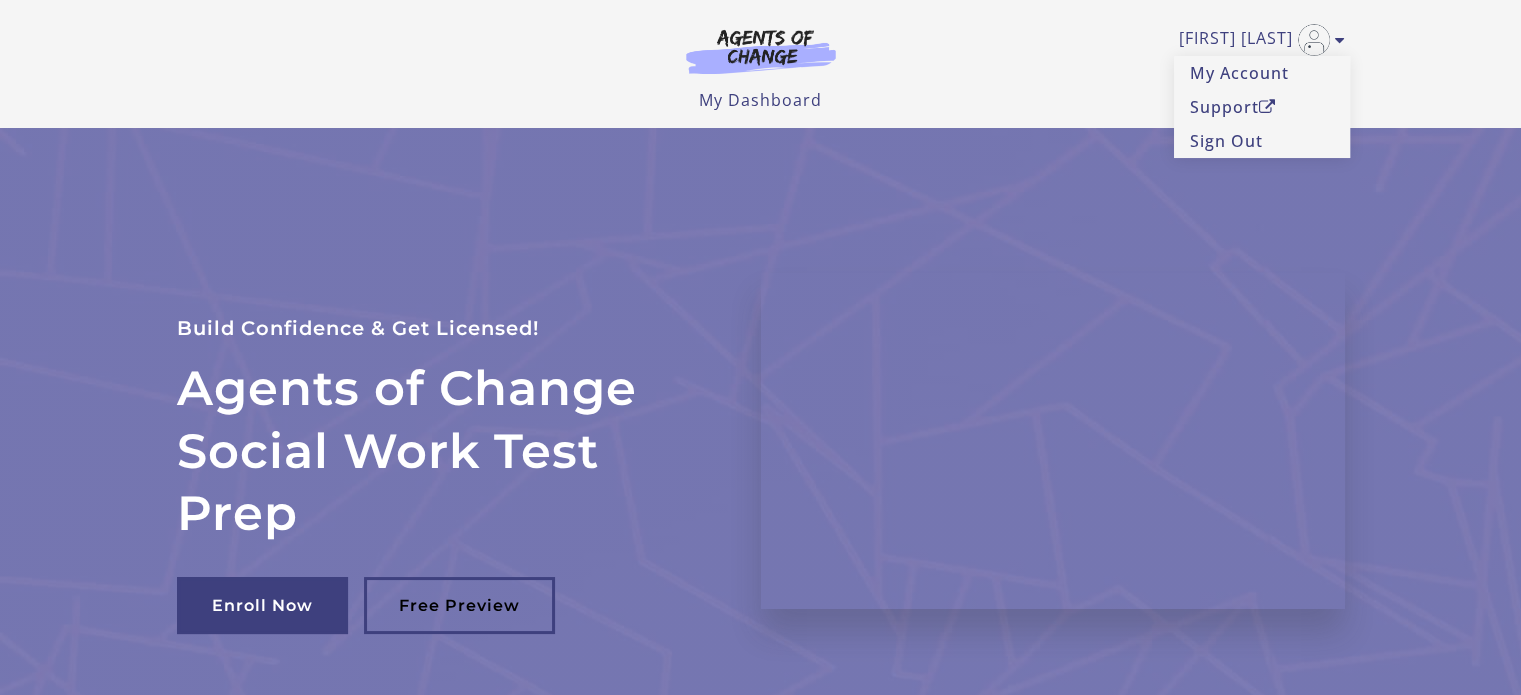 click on "[NAME]
My Account
Support
Sign Out
Toggle menu
Menu
My Dashboard
My Account
Support
Sign Out" at bounding box center (760, 64) 